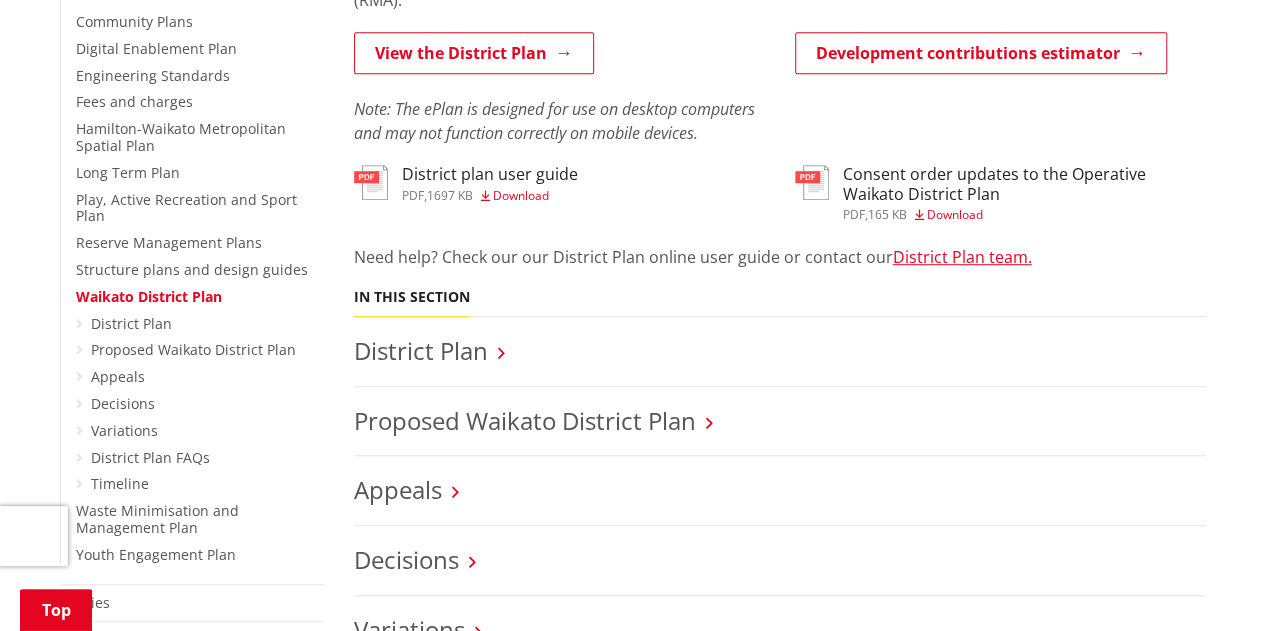 scroll, scrollTop: 800, scrollLeft: 0, axis: vertical 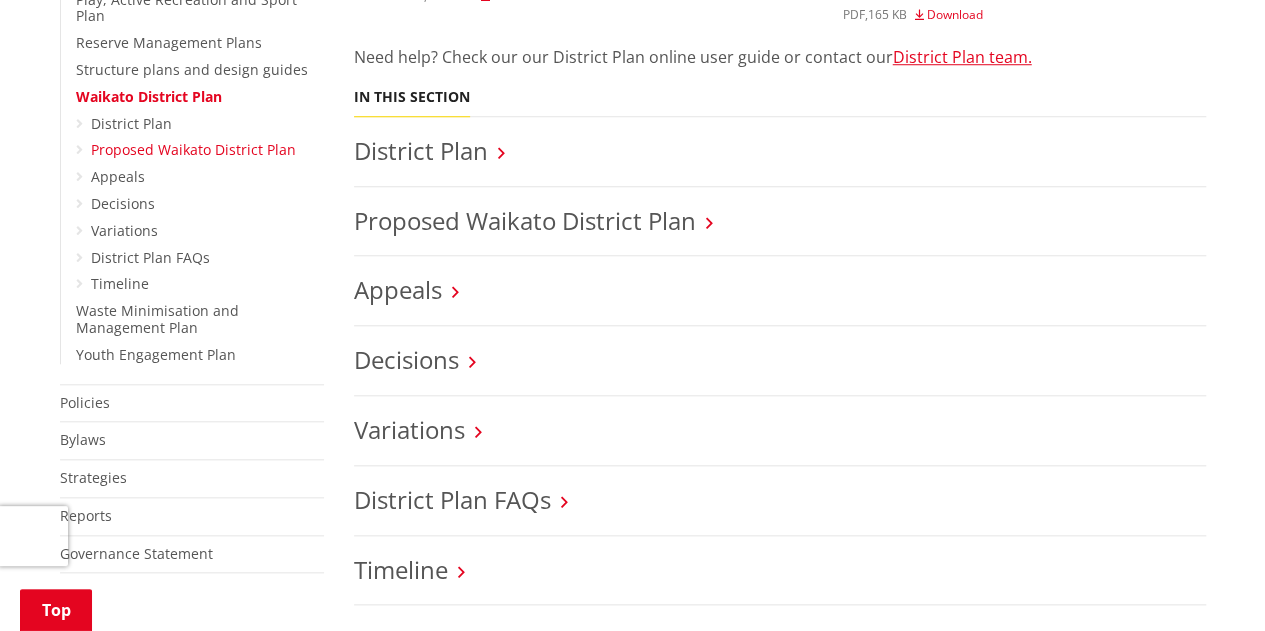 click on "Proposed Waikato District Plan" at bounding box center [193, 149] 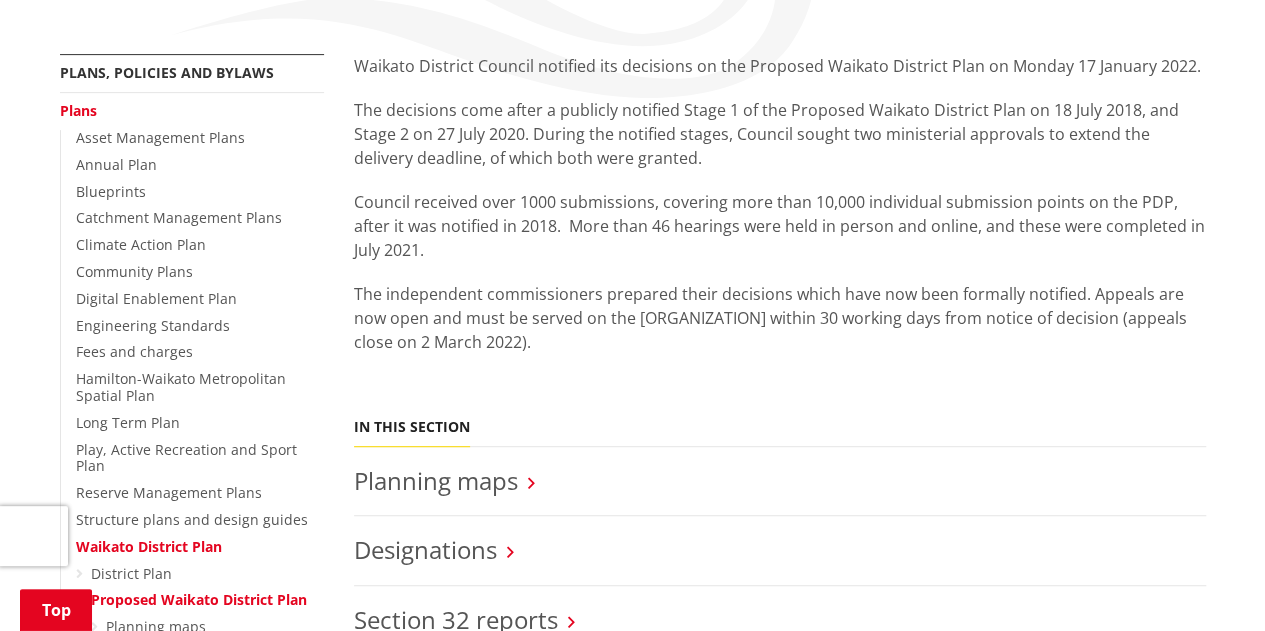 scroll, scrollTop: 800, scrollLeft: 0, axis: vertical 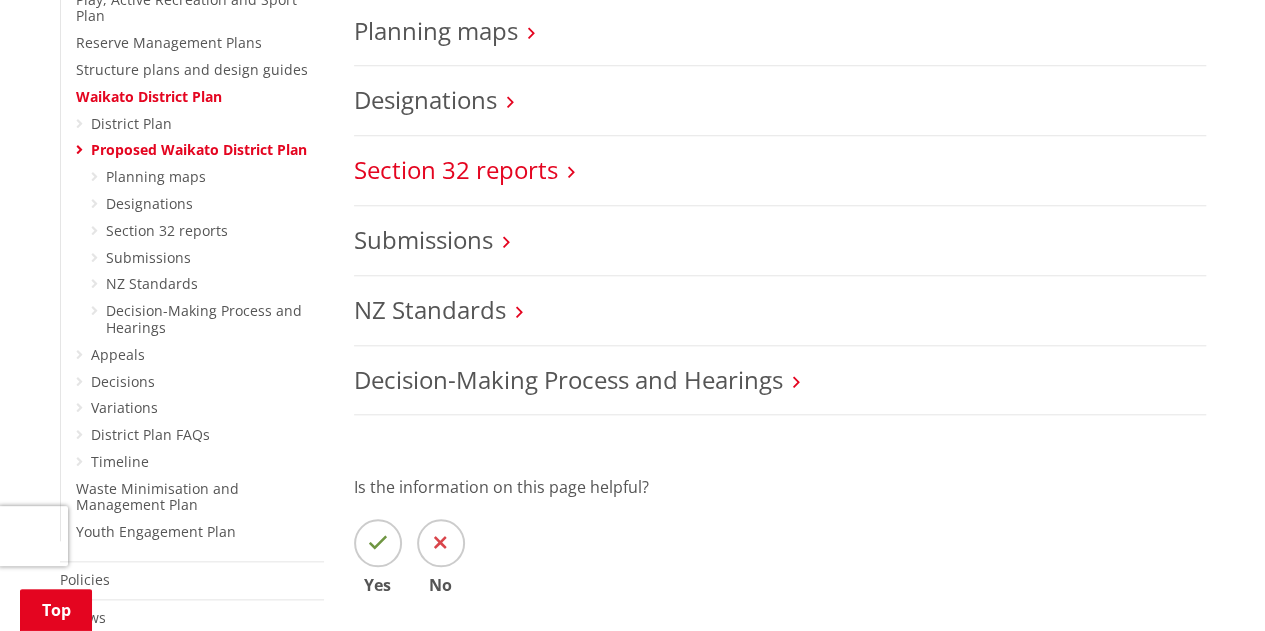 click on "Section 32 reports" at bounding box center [456, 169] 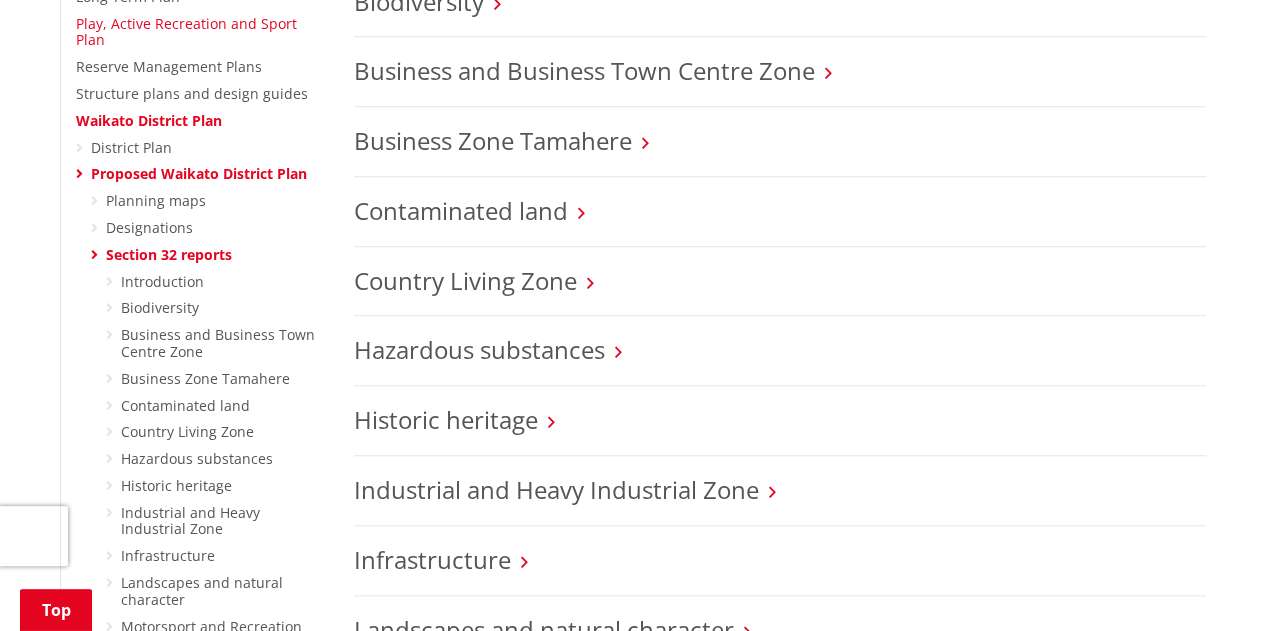 scroll, scrollTop: 600, scrollLeft: 0, axis: vertical 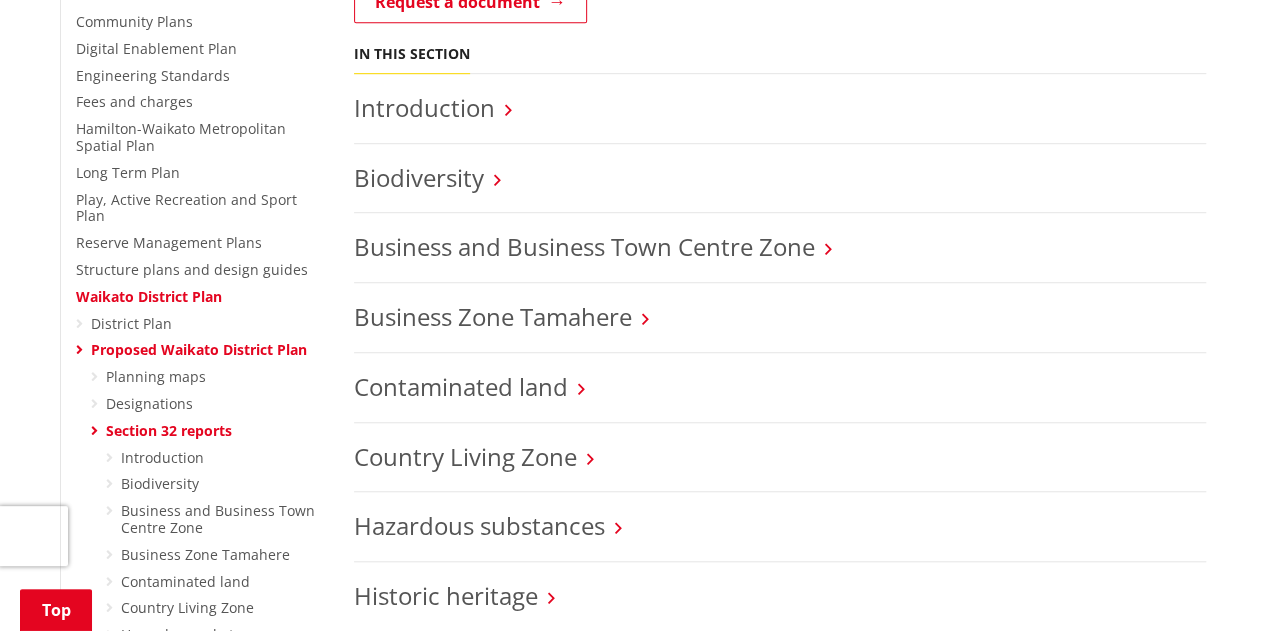 click on "Waikato District Plan" at bounding box center (149, 296) 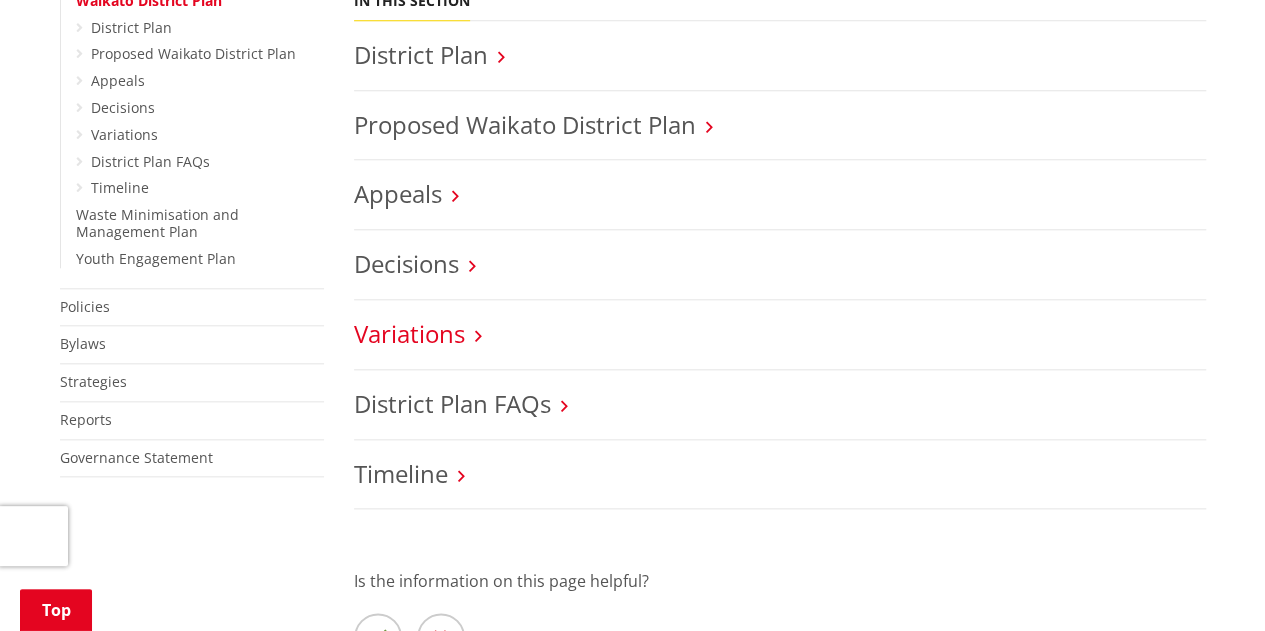 scroll, scrollTop: 900, scrollLeft: 0, axis: vertical 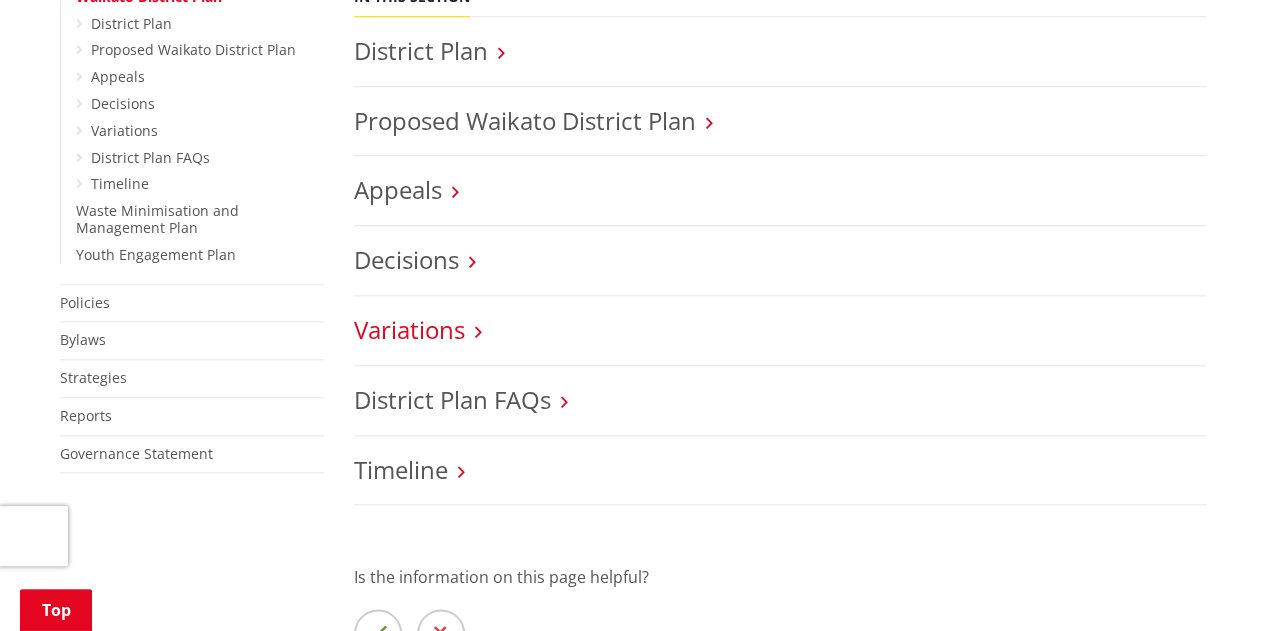 click on "Variations" at bounding box center [409, 329] 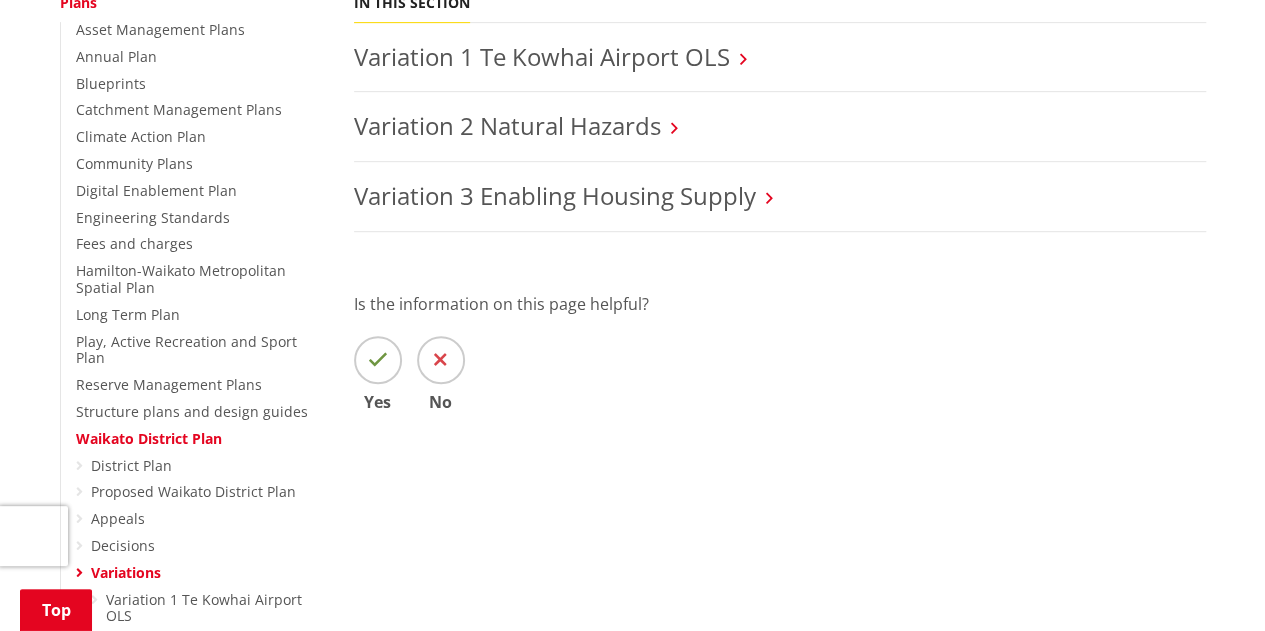 scroll, scrollTop: 400, scrollLeft: 0, axis: vertical 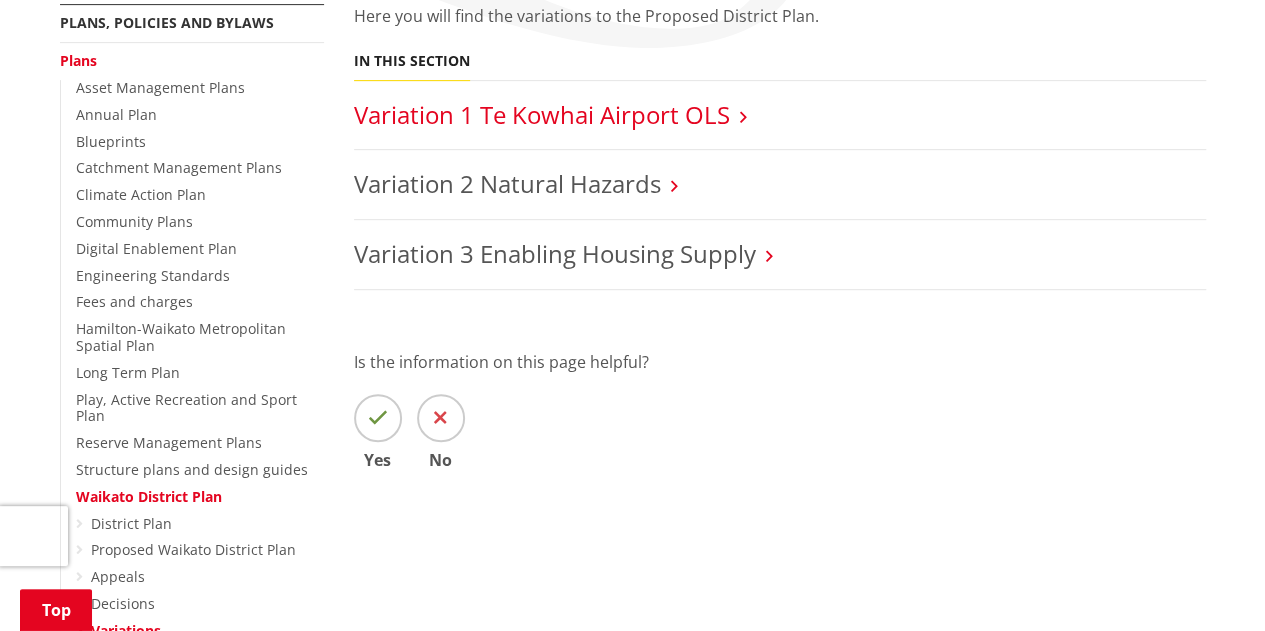drag, startPoint x: 618, startPoint y: 132, endPoint x: 637, endPoint y: 120, distance: 22.472204 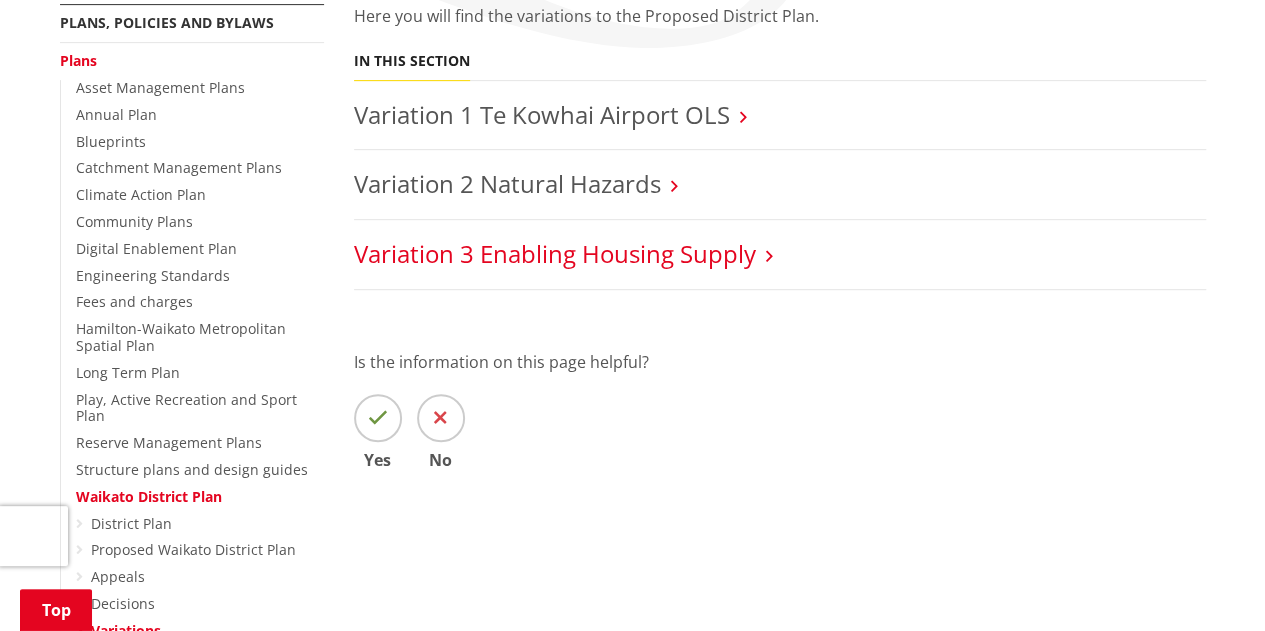 drag, startPoint x: 637, startPoint y: 120, endPoint x: 546, endPoint y: 239, distance: 149.80655 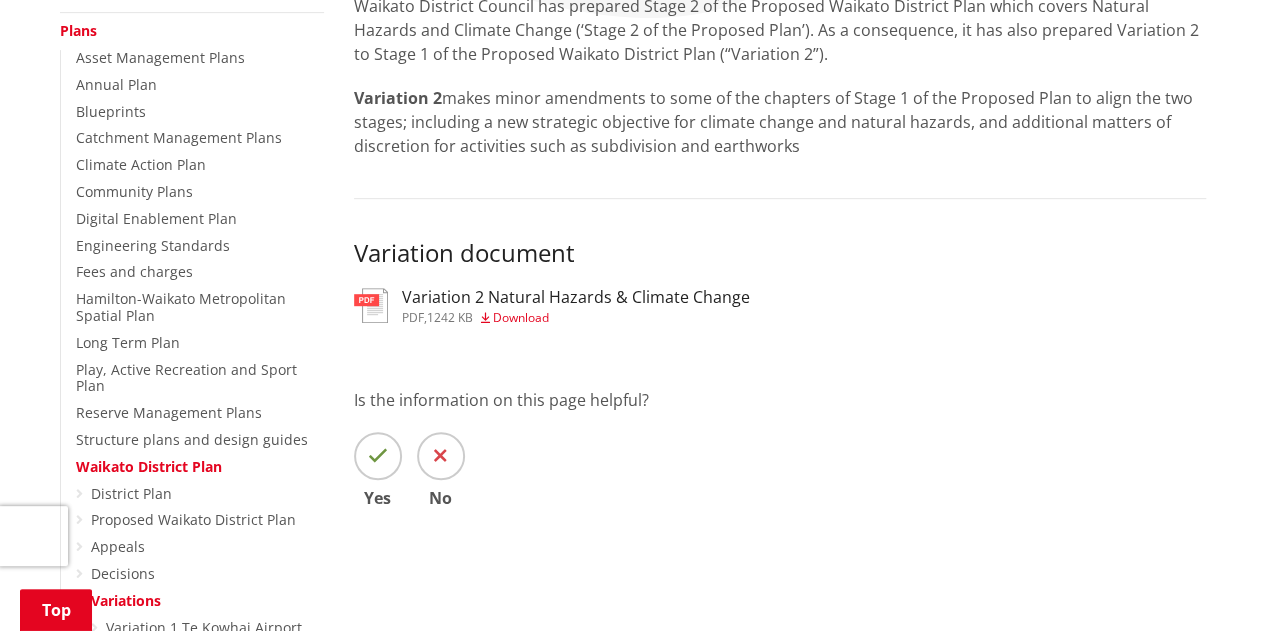 scroll, scrollTop: 400, scrollLeft: 0, axis: vertical 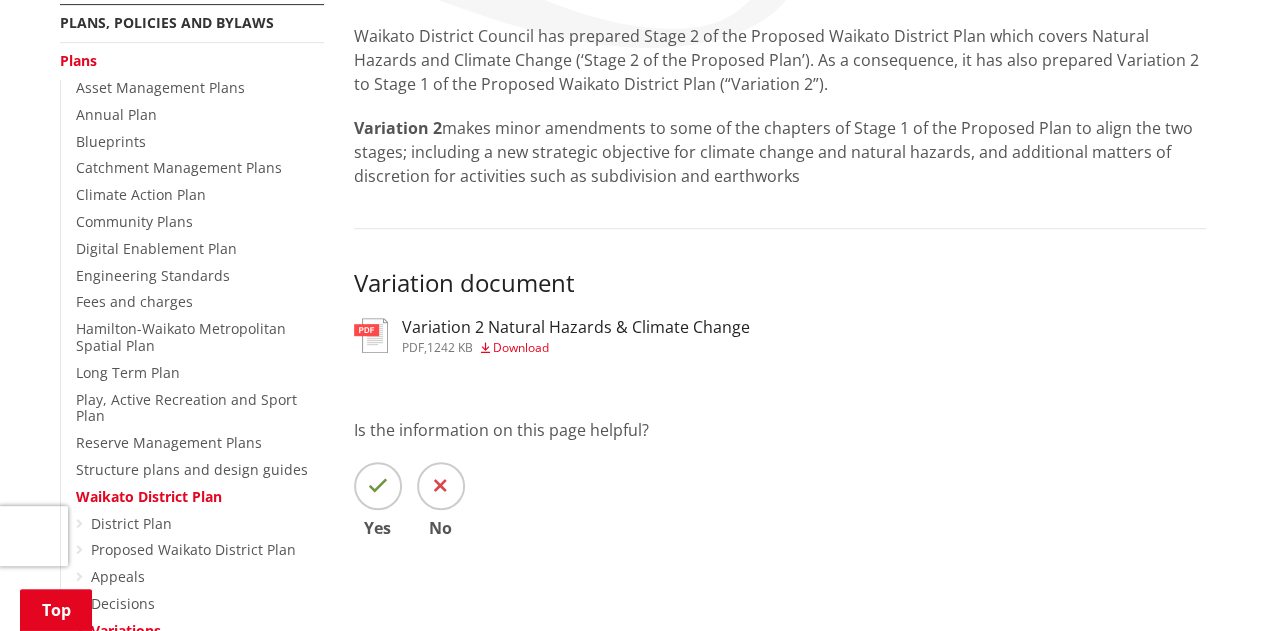 click on "Variation 2 Natural Hazards & Climate Change
pdf ,
1242 KB
Download" at bounding box center [576, 336] 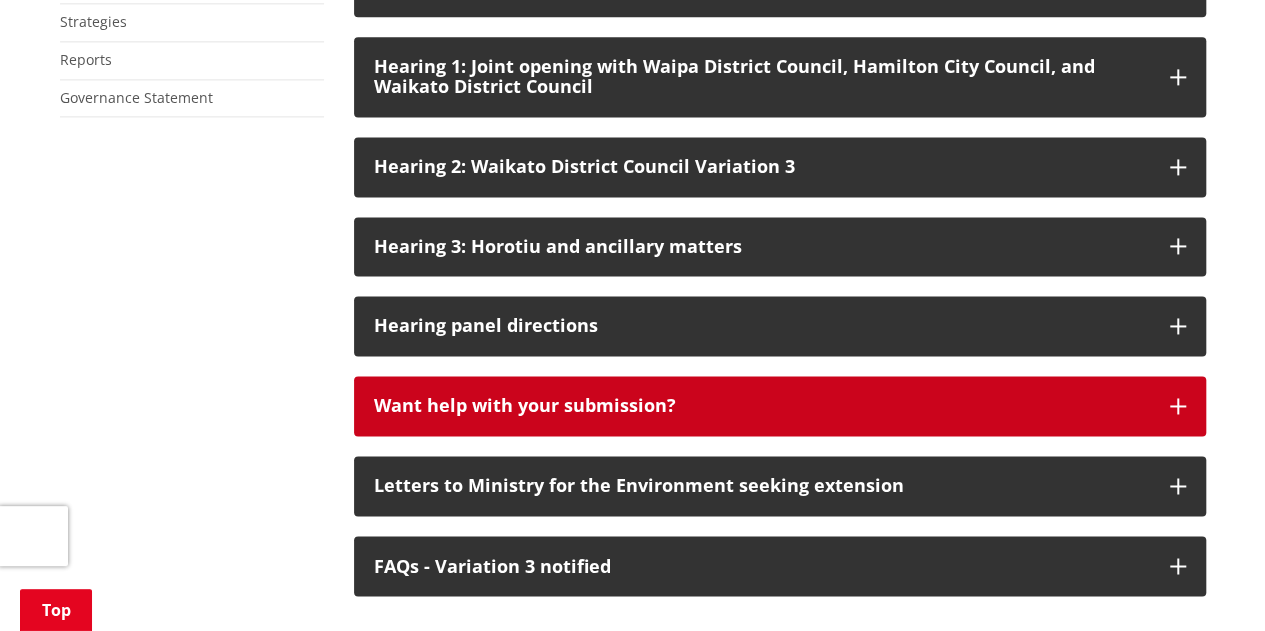 scroll, scrollTop: 1400, scrollLeft: 0, axis: vertical 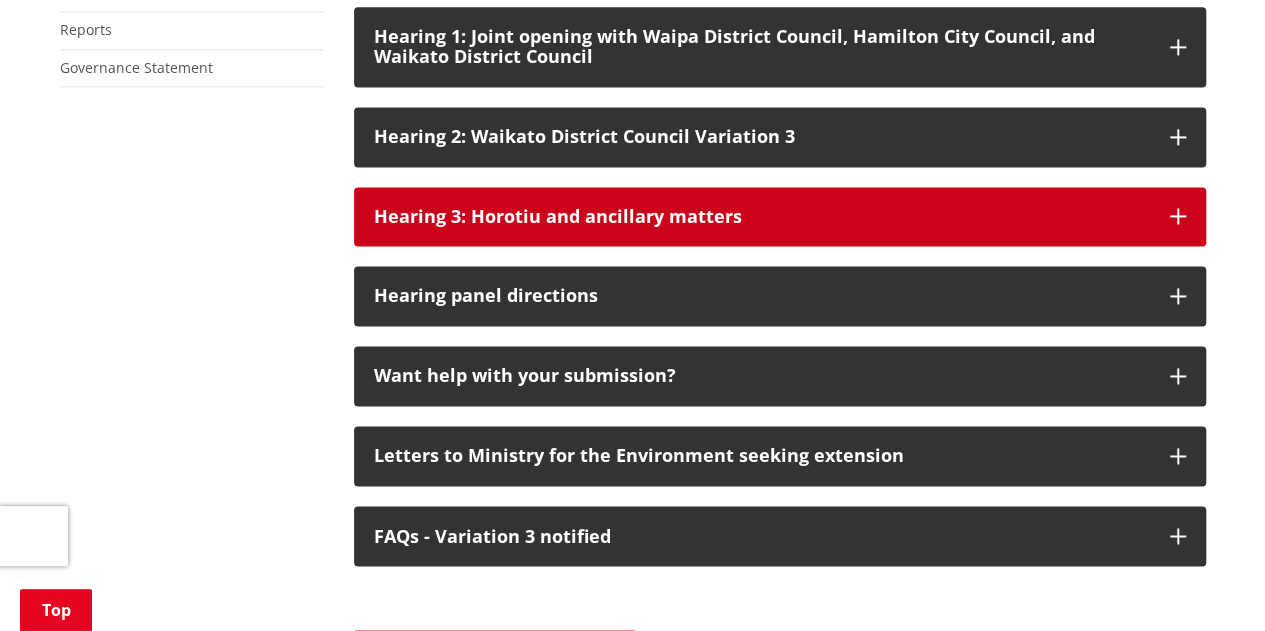 click on "Hearing 3: Horotiu and ancillary matters" at bounding box center (762, 217) 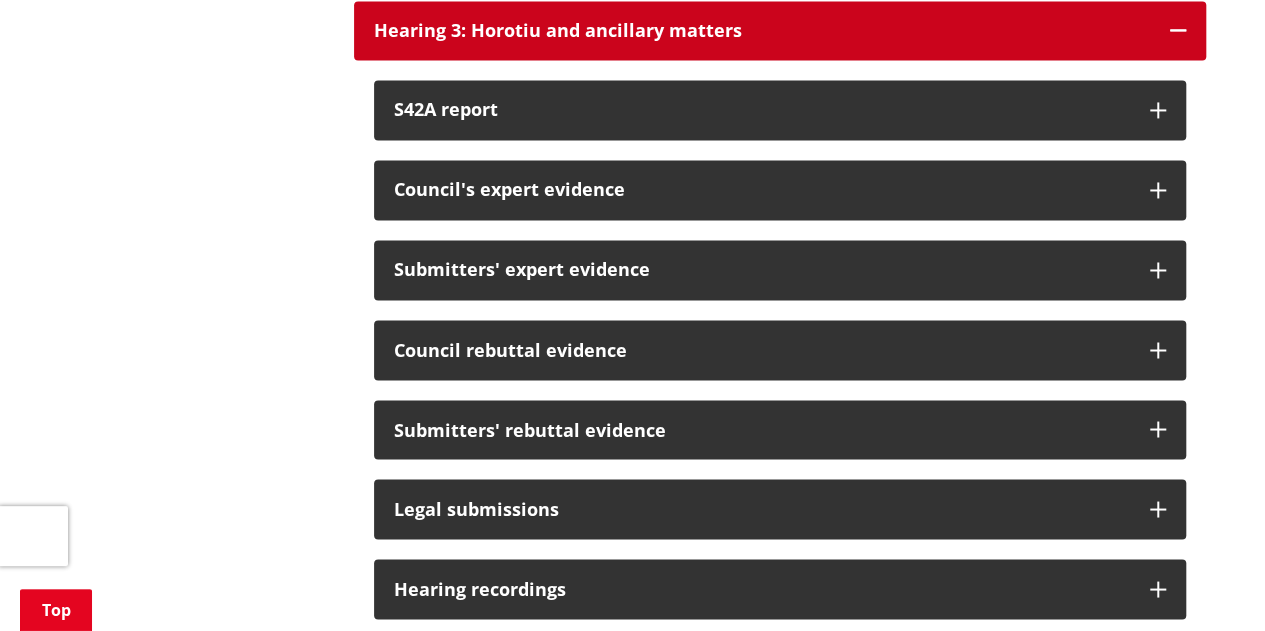 scroll, scrollTop: 1400, scrollLeft: 0, axis: vertical 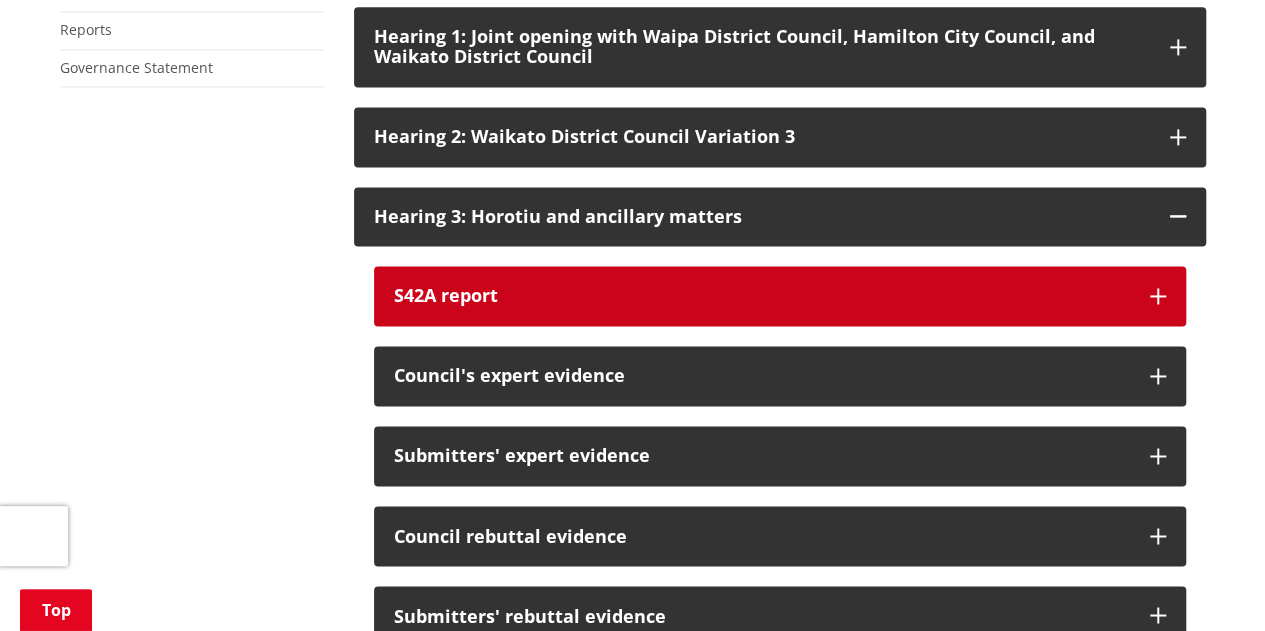 click on "S42A report" at bounding box center [780, 296] 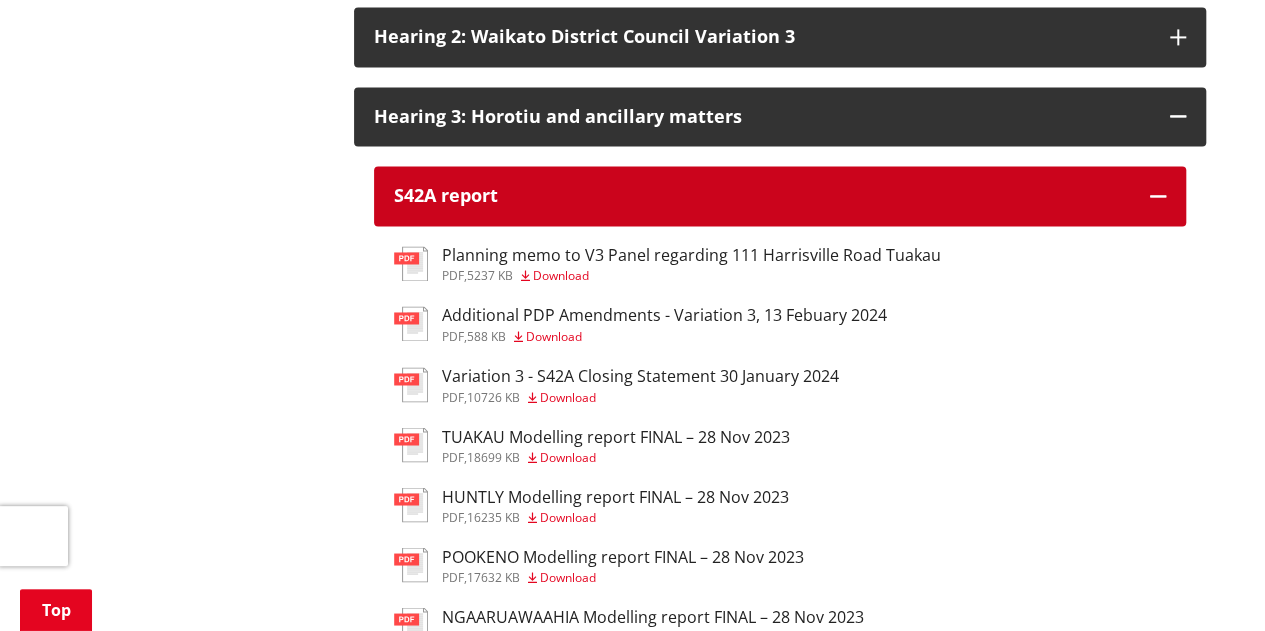 scroll, scrollTop: 1400, scrollLeft: 0, axis: vertical 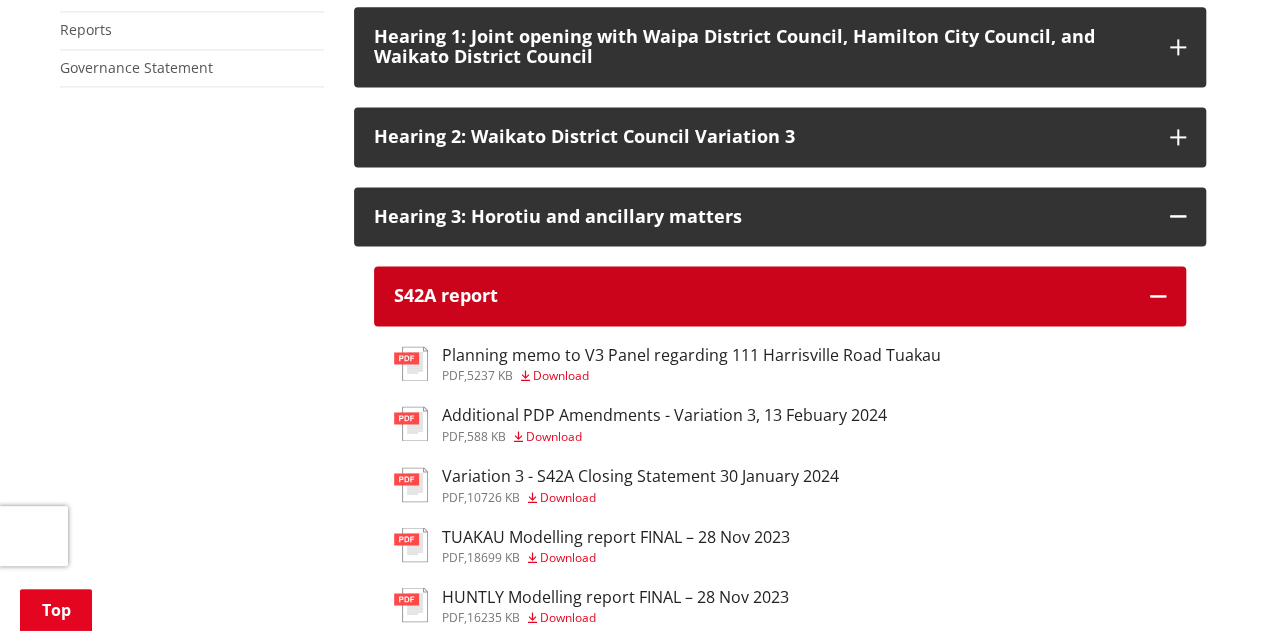 click on "S42A report" at bounding box center (780, 296) 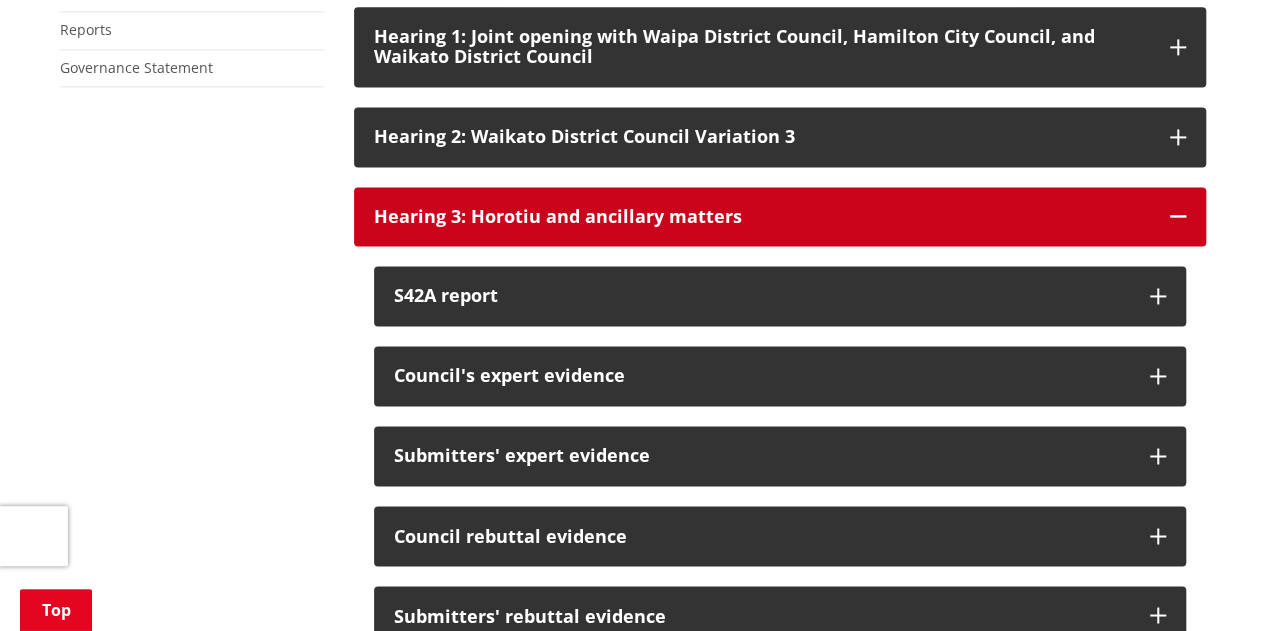 click on "Hearing 3: Horotiu and ancillary matters" at bounding box center [762, 217] 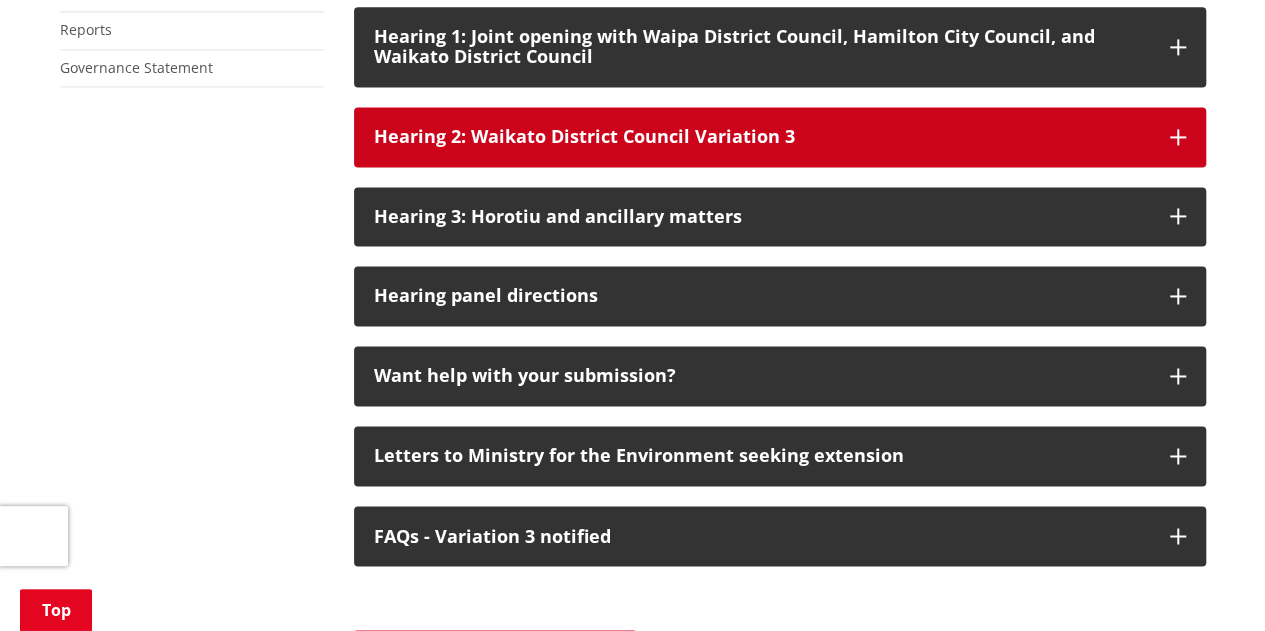click on "Hearing 2: Waikato District Council Variation 3" at bounding box center [762, 137] 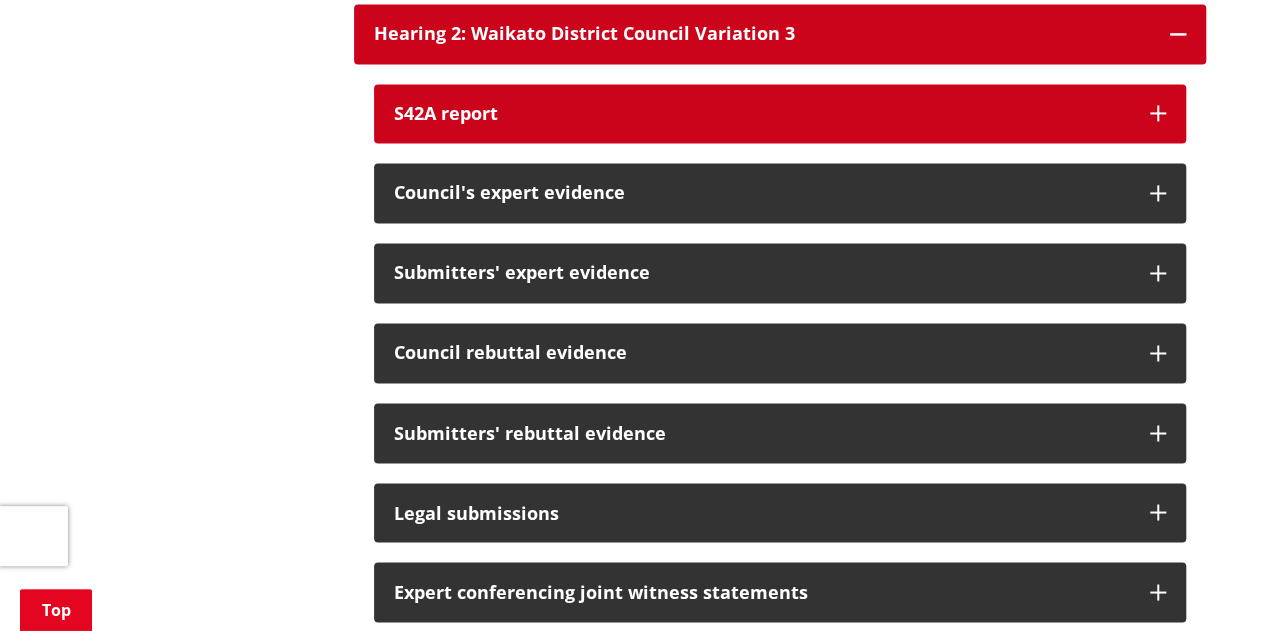 scroll, scrollTop: 1500, scrollLeft: 0, axis: vertical 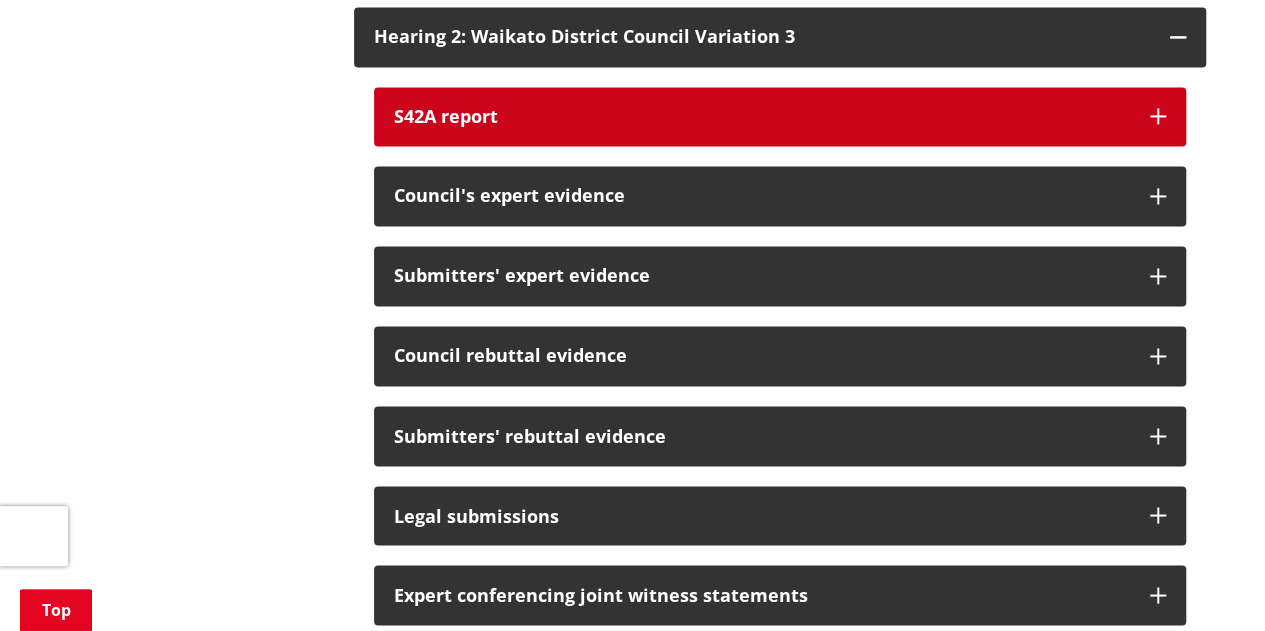 click on "S42A report" at bounding box center [780, 117] 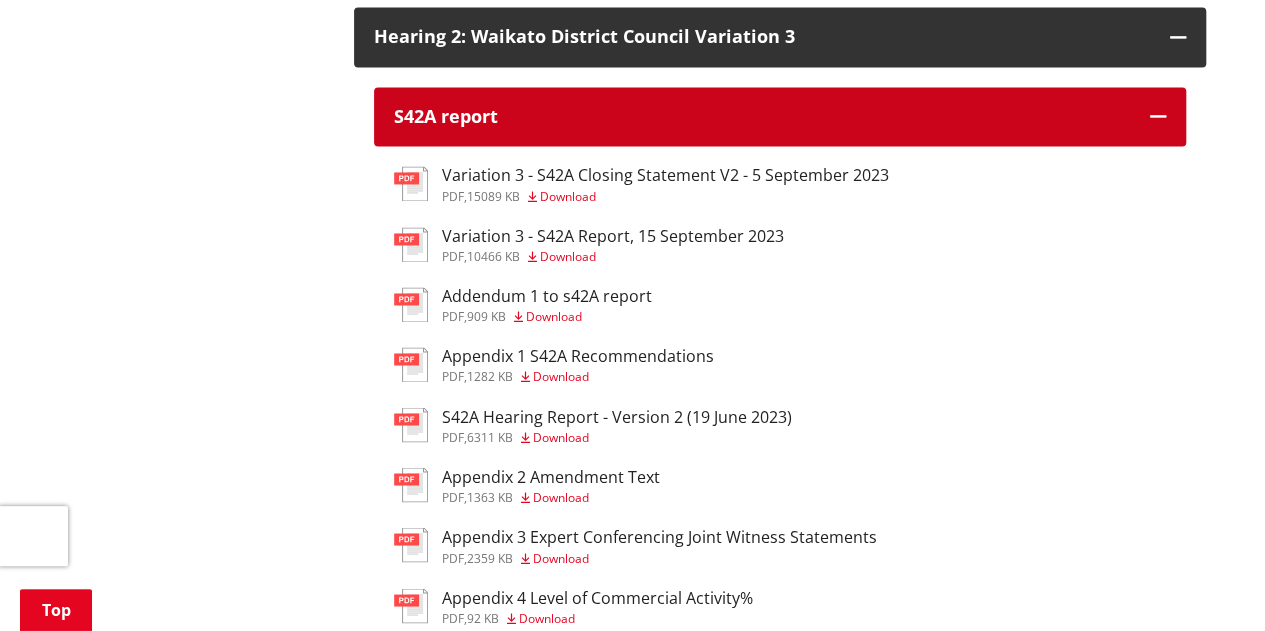 click on "S42A report" at bounding box center (762, 117) 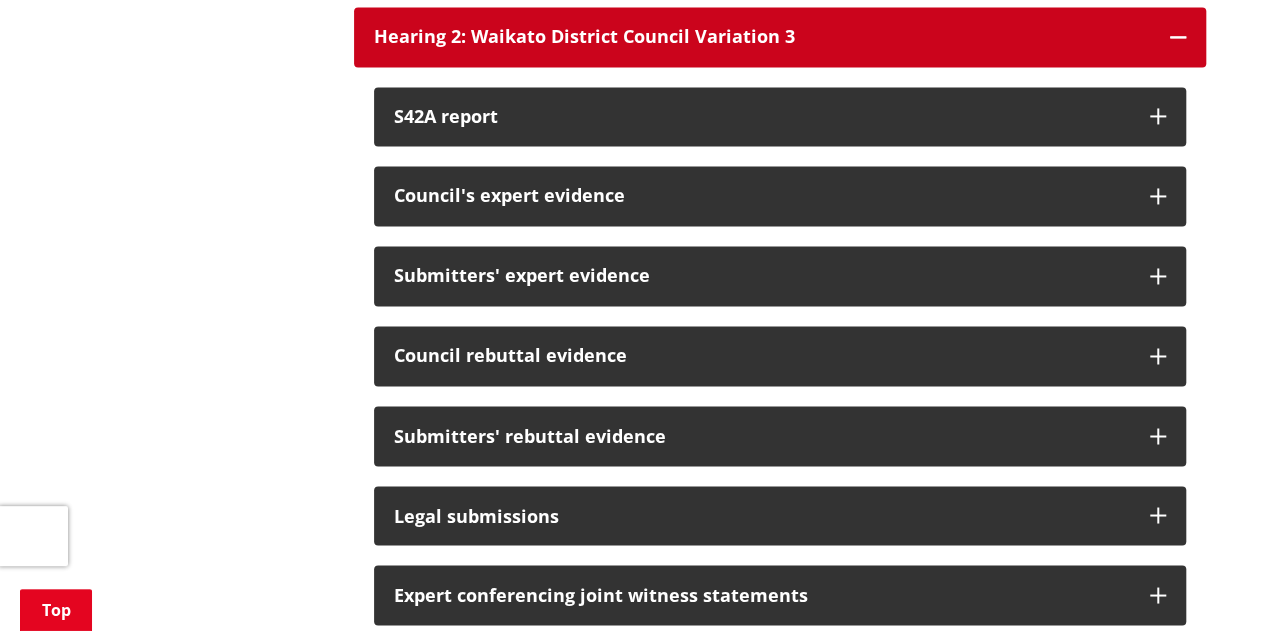 click on "Hearing 2: Waikato District Council Variation 3" at bounding box center [762, 37] 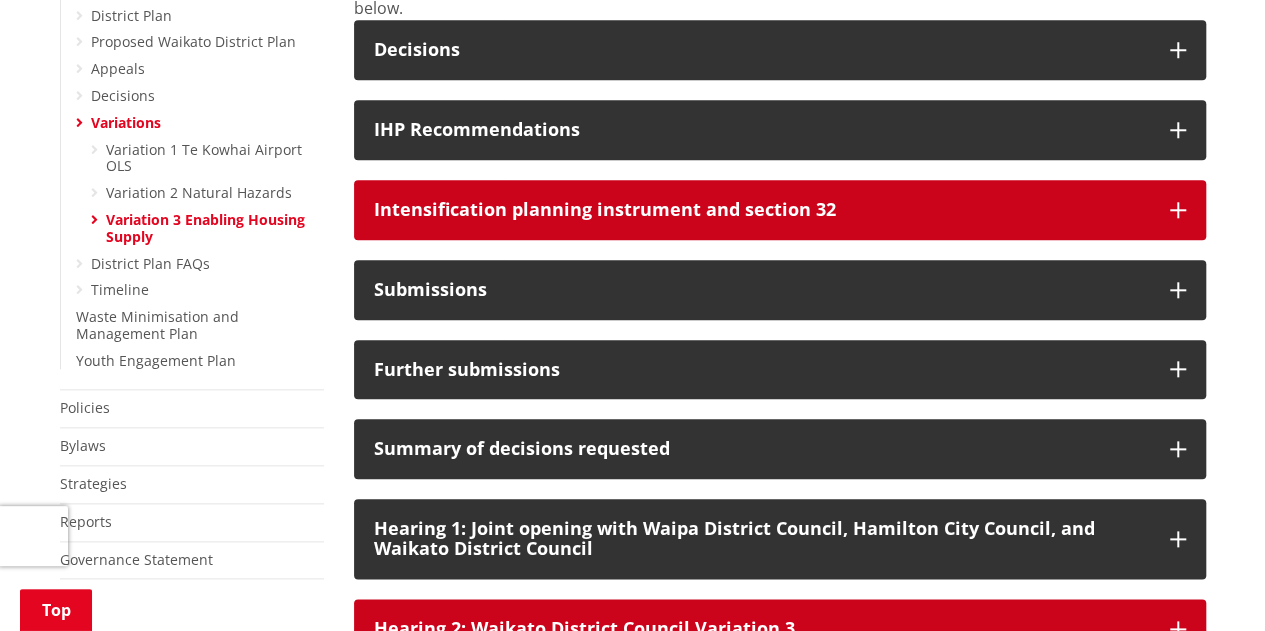 scroll, scrollTop: 1000, scrollLeft: 0, axis: vertical 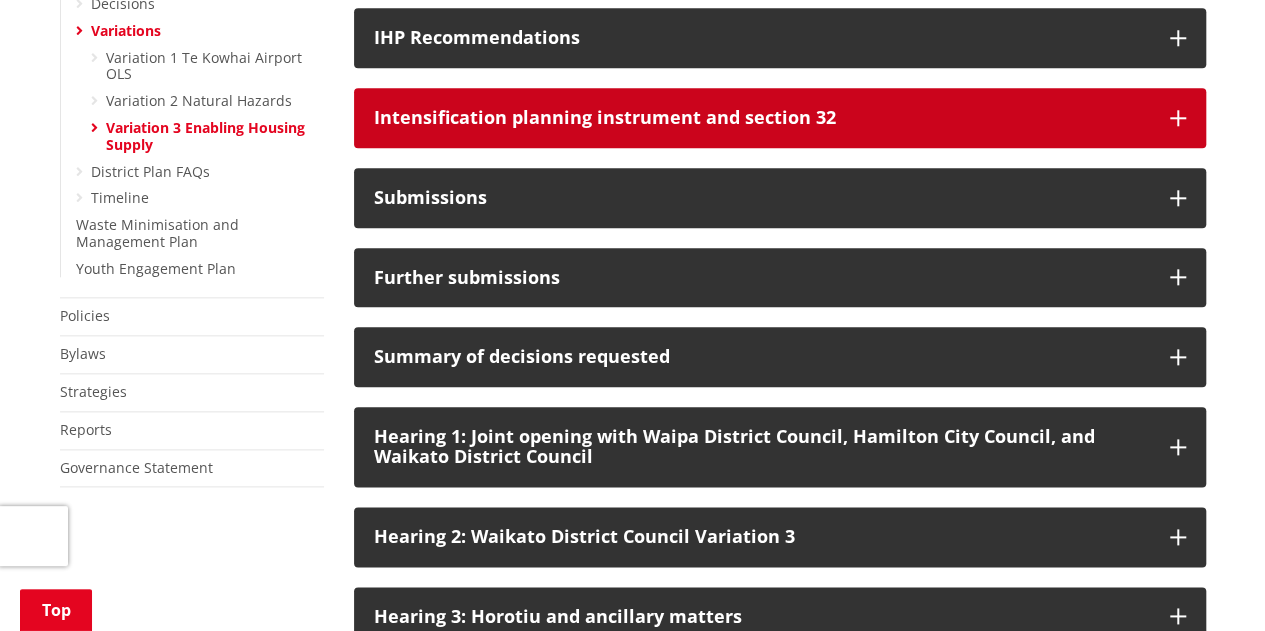 click on "Intensification planning instrument and section 32" at bounding box center [780, 118] 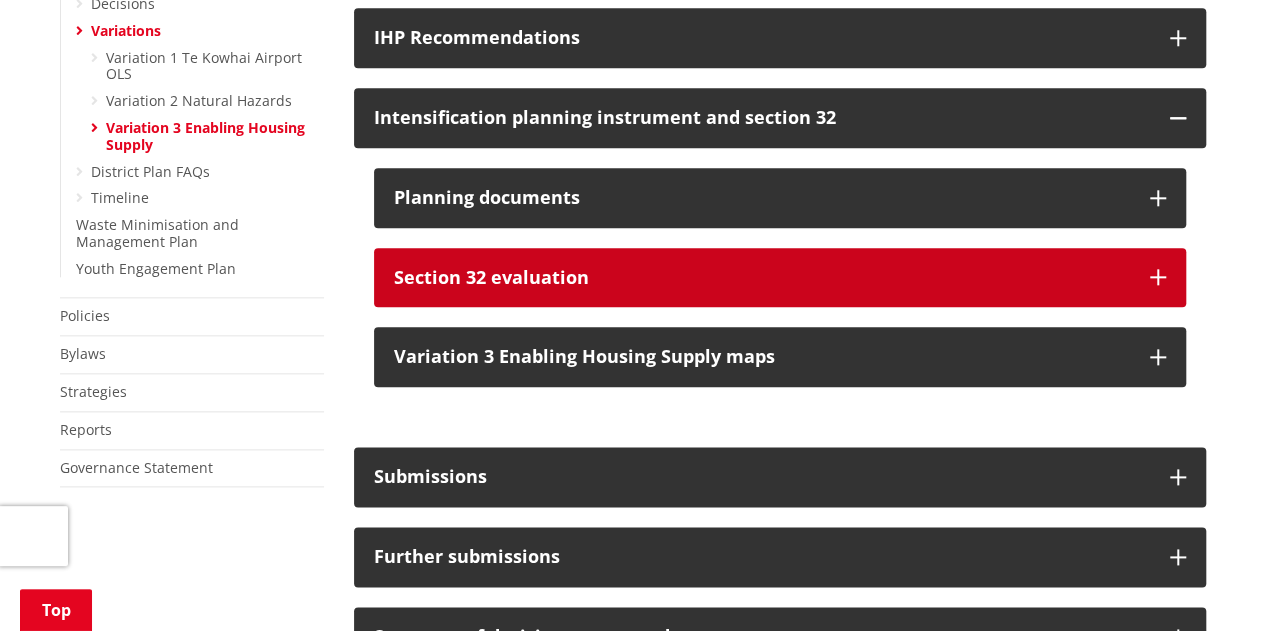 click on "Section 32 evaluation" at bounding box center [762, 278] 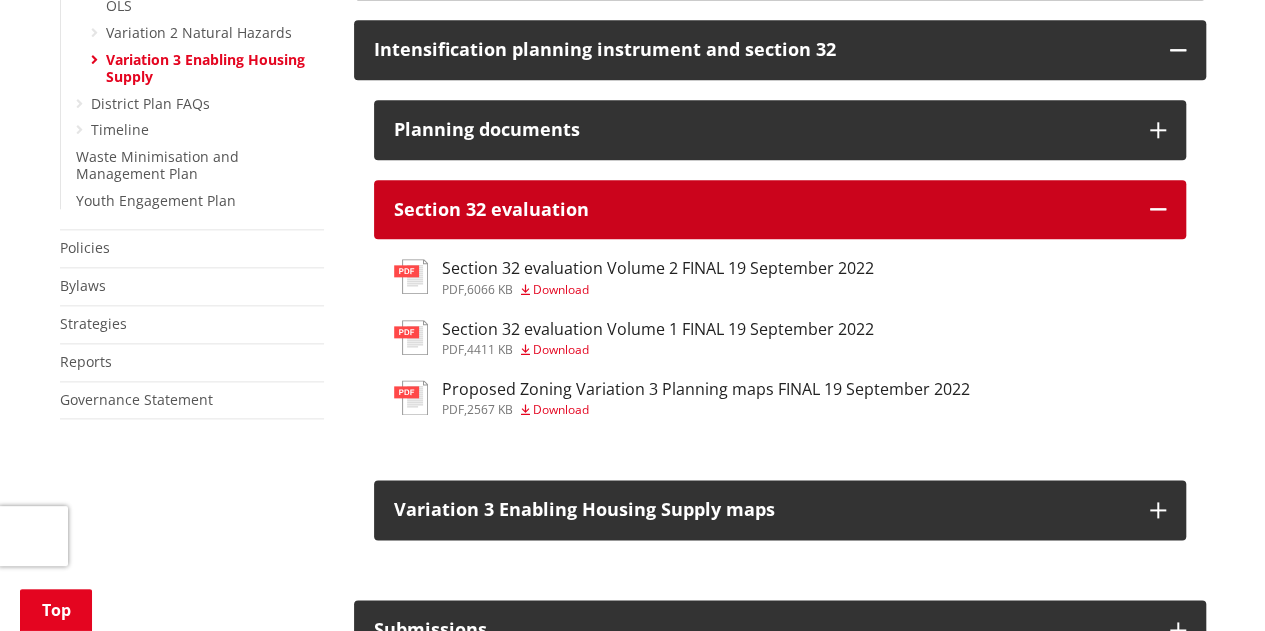 scroll, scrollTop: 1100, scrollLeft: 0, axis: vertical 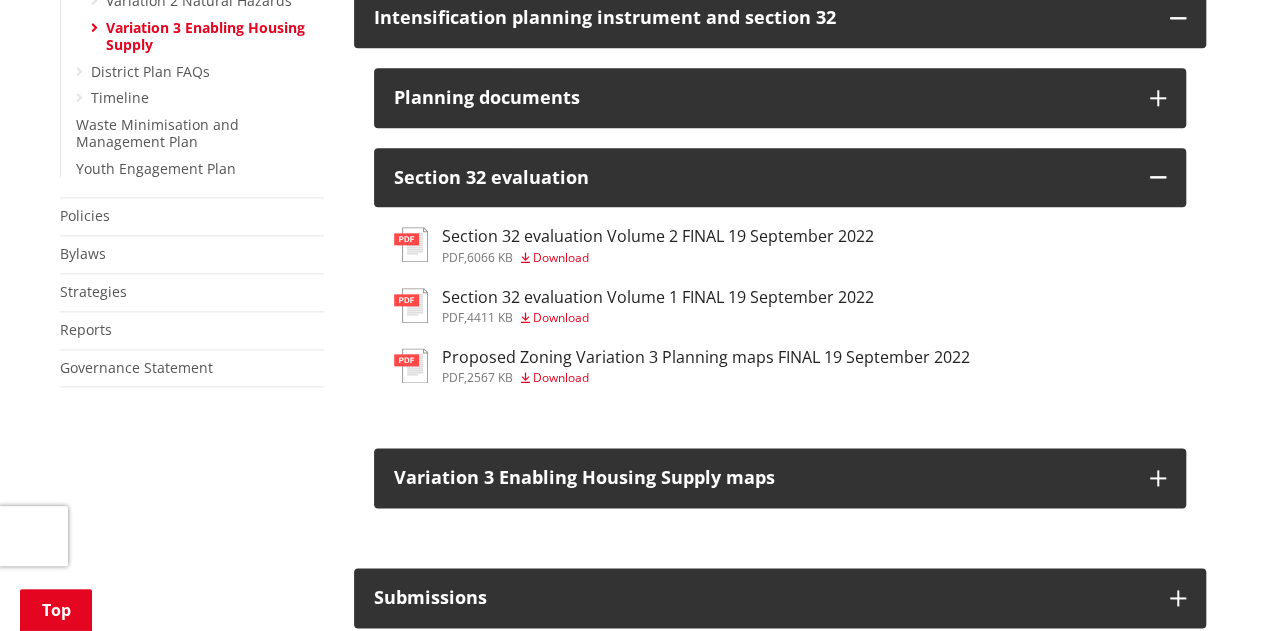 drag, startPoint x: 632, startPoint y: 246, endPoint x: 1202, endPoint y: 403, distance: 591.2267 